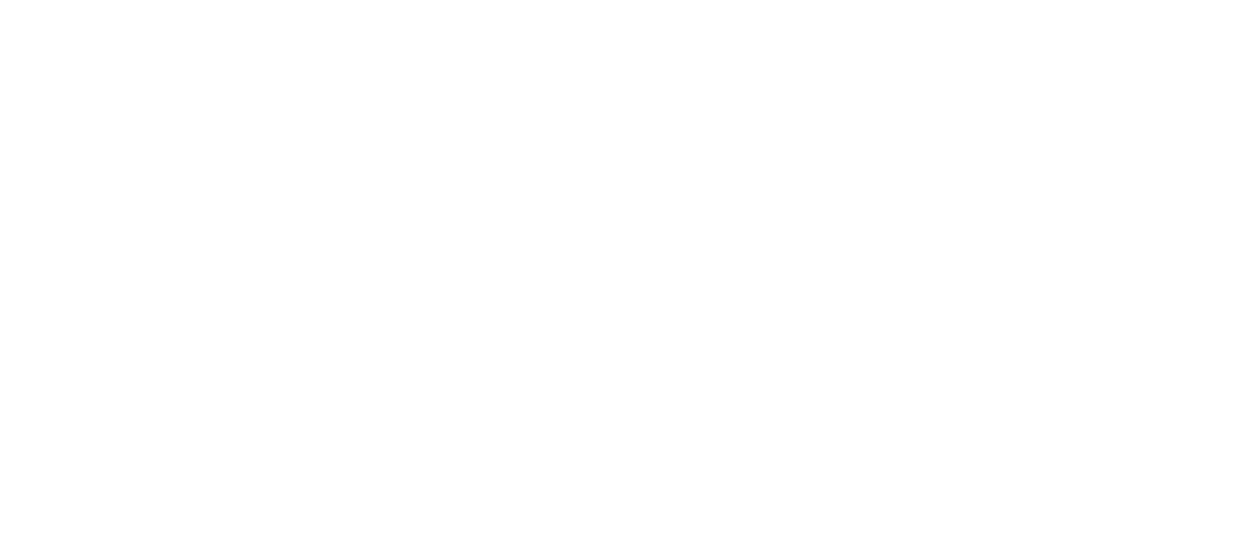 scroll, scrollTop: 0, scrollLeft: 0, axis: both 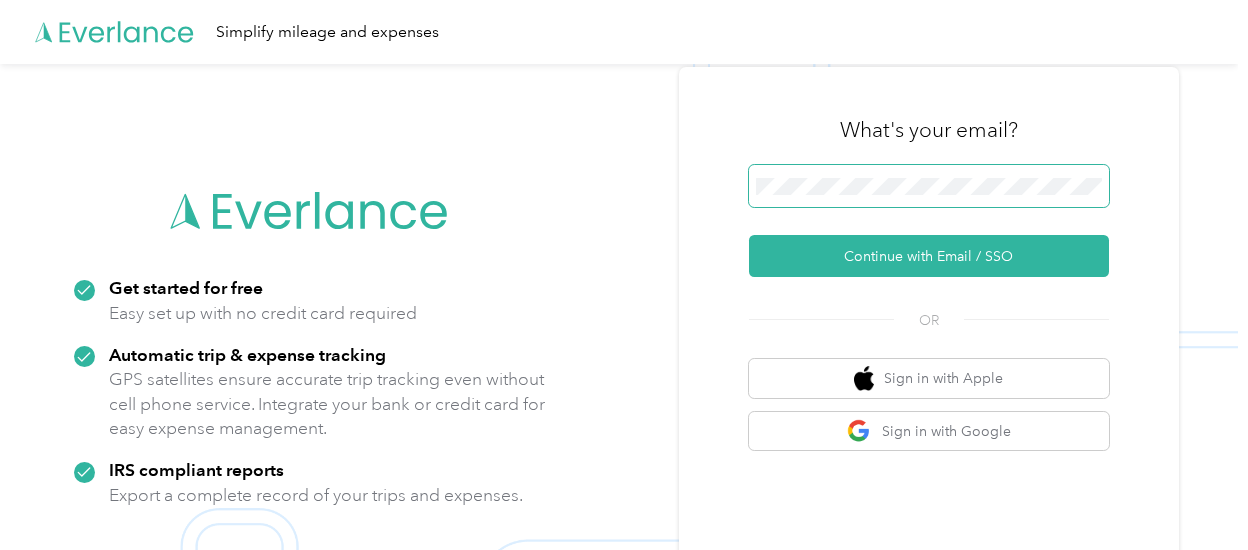 click at bounding box center (929, 186) 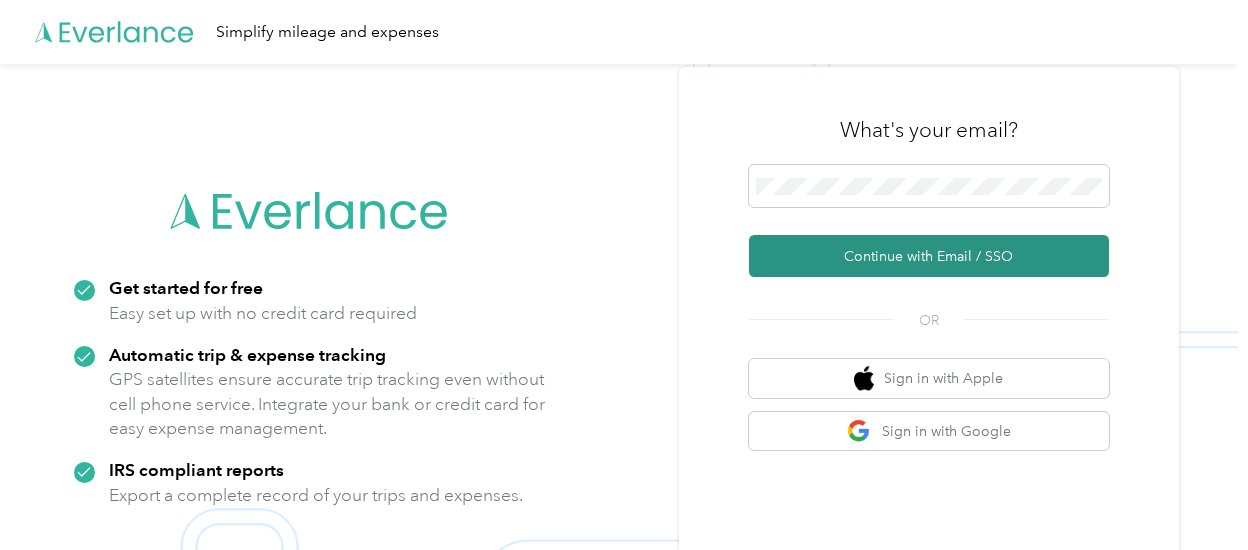 click on "Continue with Email / SSO" at bounding box center (929, 256) 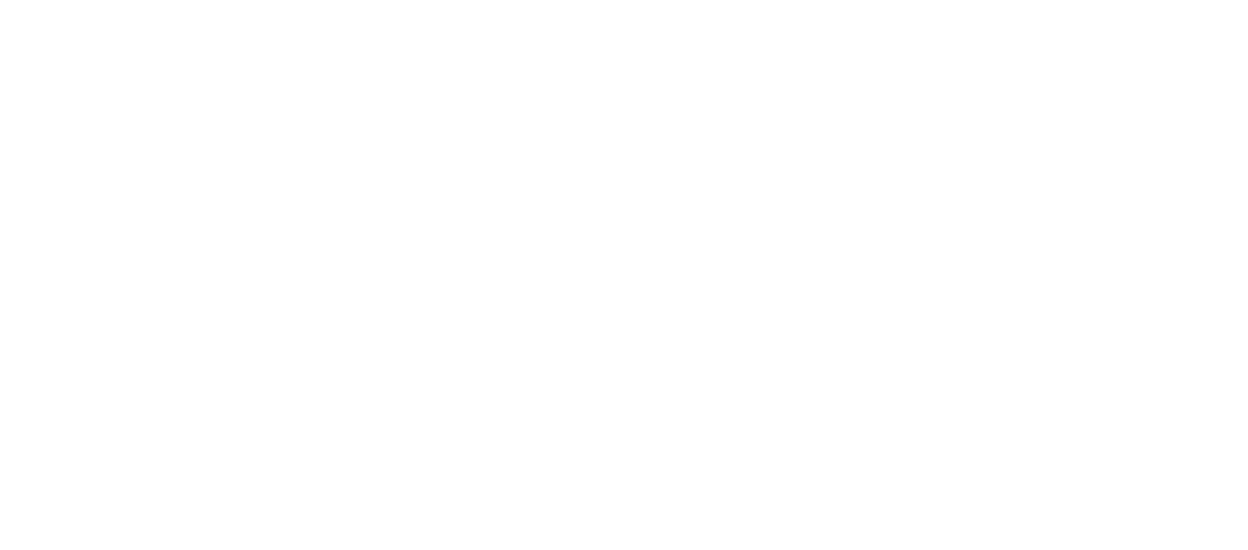 scroll, scrollTop: 0, scrollLeft: 0, axis: both 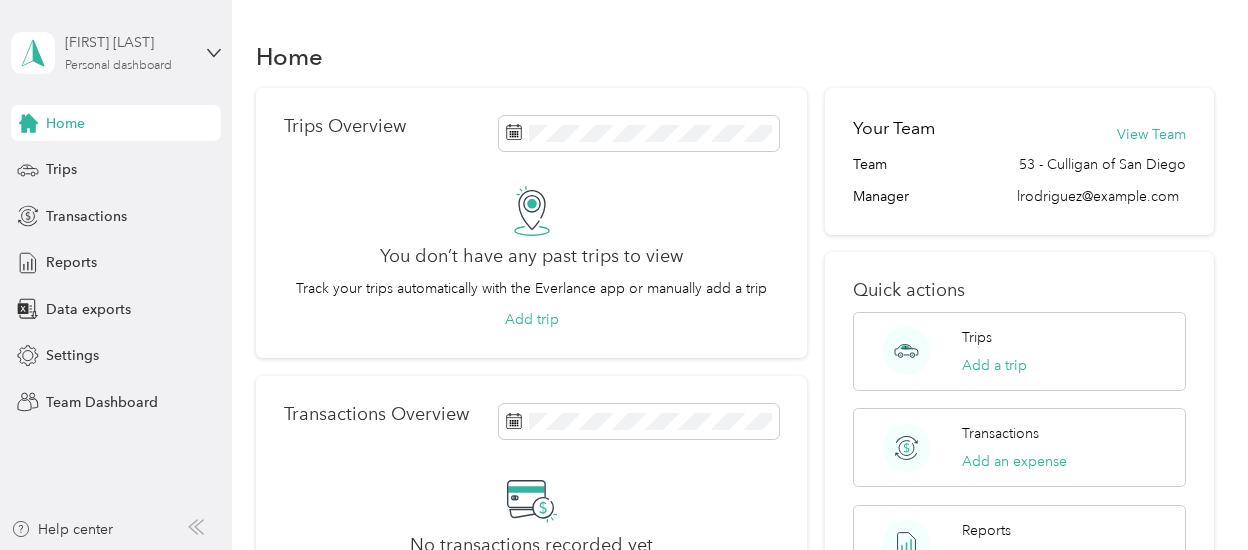 click on "[FIRST] [LAST] Personal dashboard" at bounding box center [127, 52] 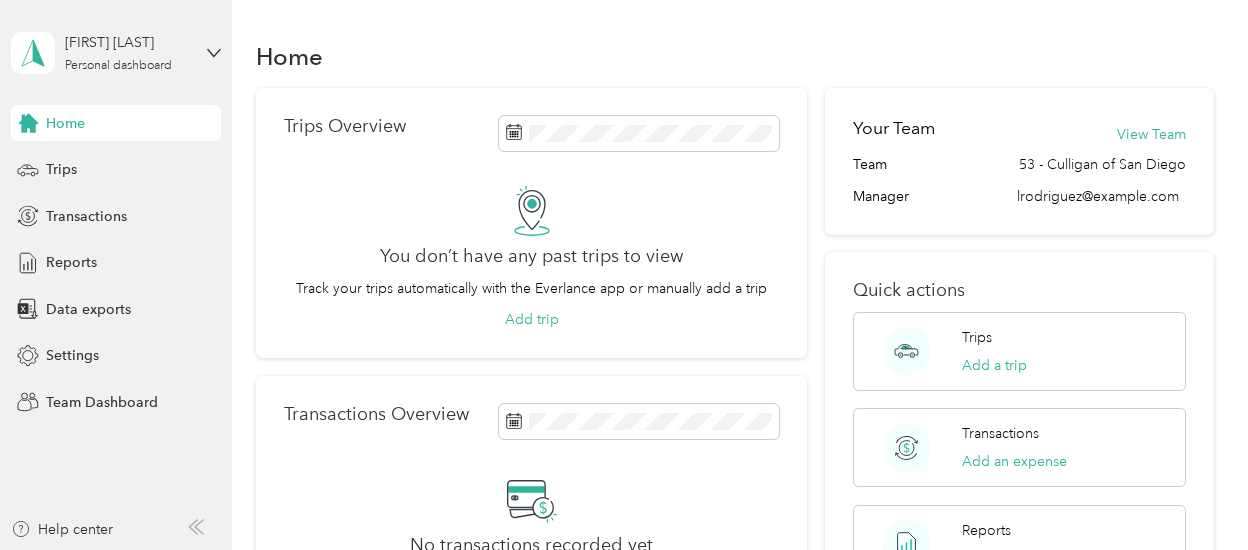 click on "Team dashboard" at bounding box center (81, 164) 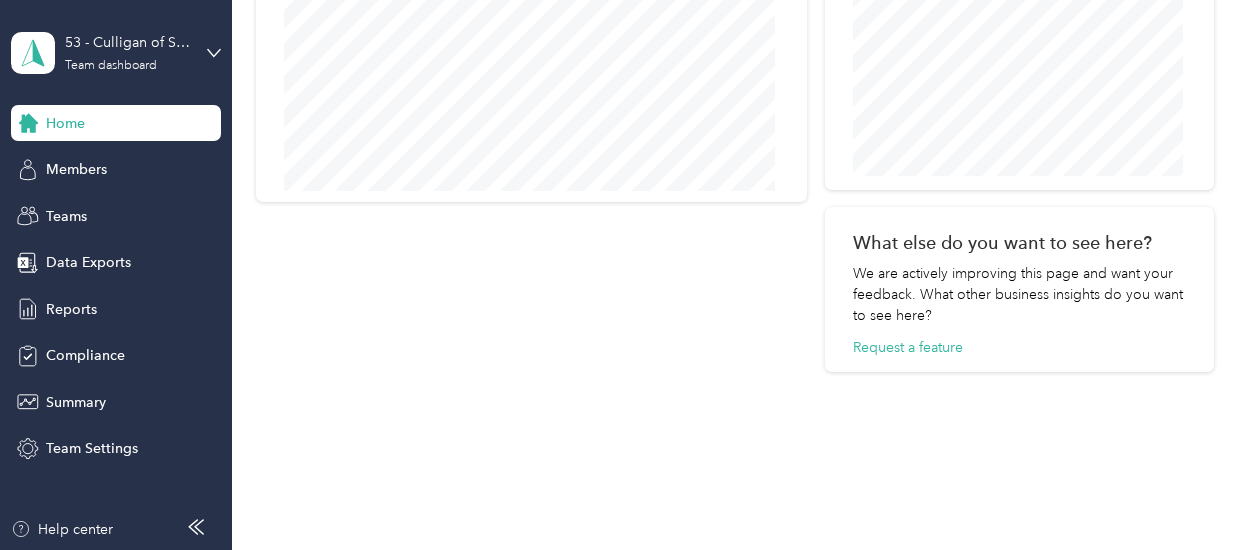scroll, scrollTop: 1194, scrollLeft: 0, axis: vertical 